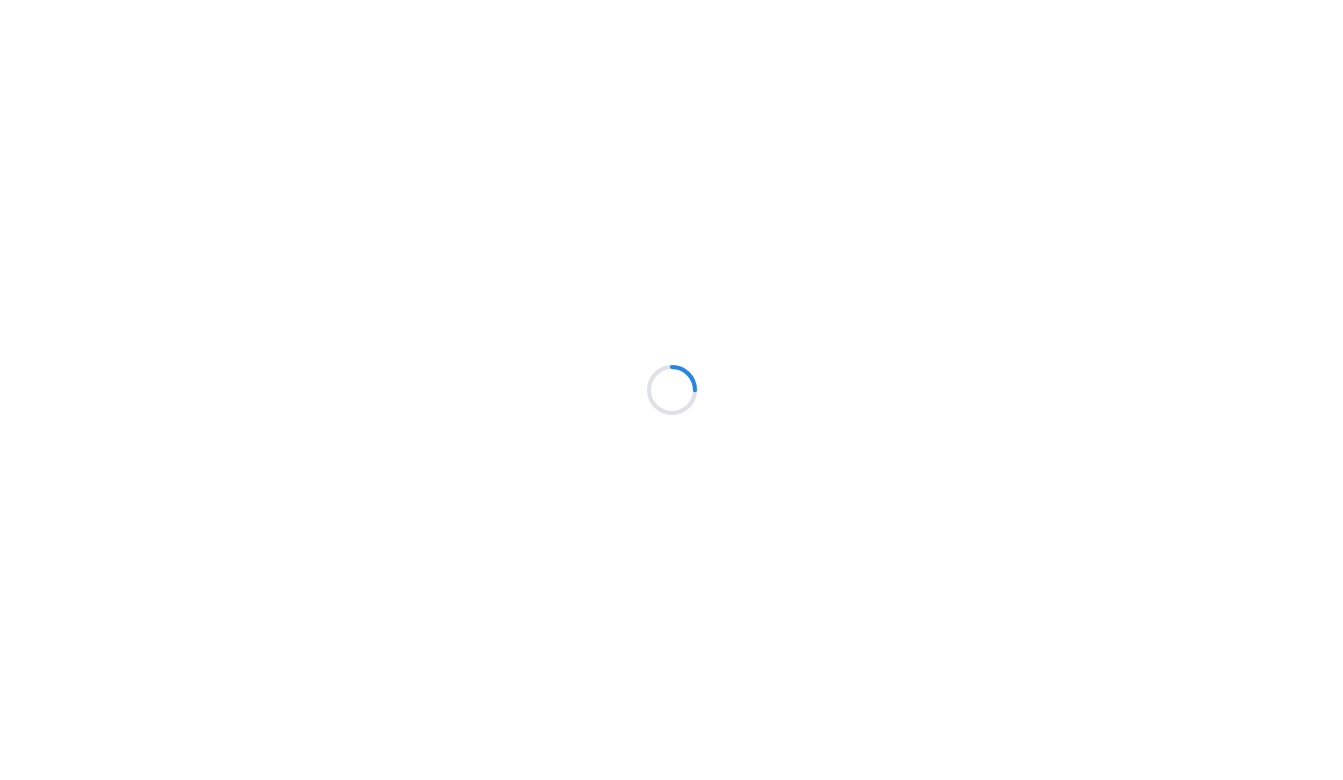 scroll, scrollTop: 0, scrollLeft: 0, axis: both 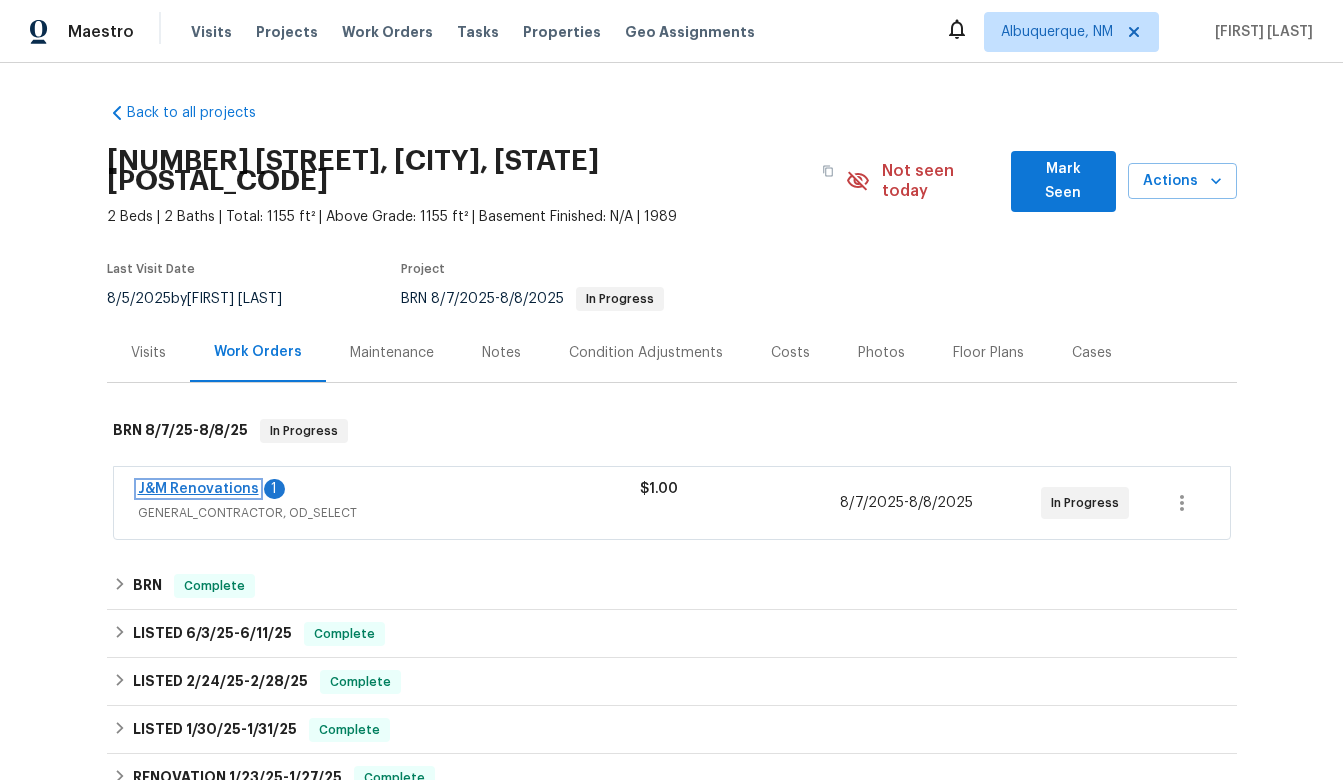click on "J&M Renovations" at bounding box center (198, 489) 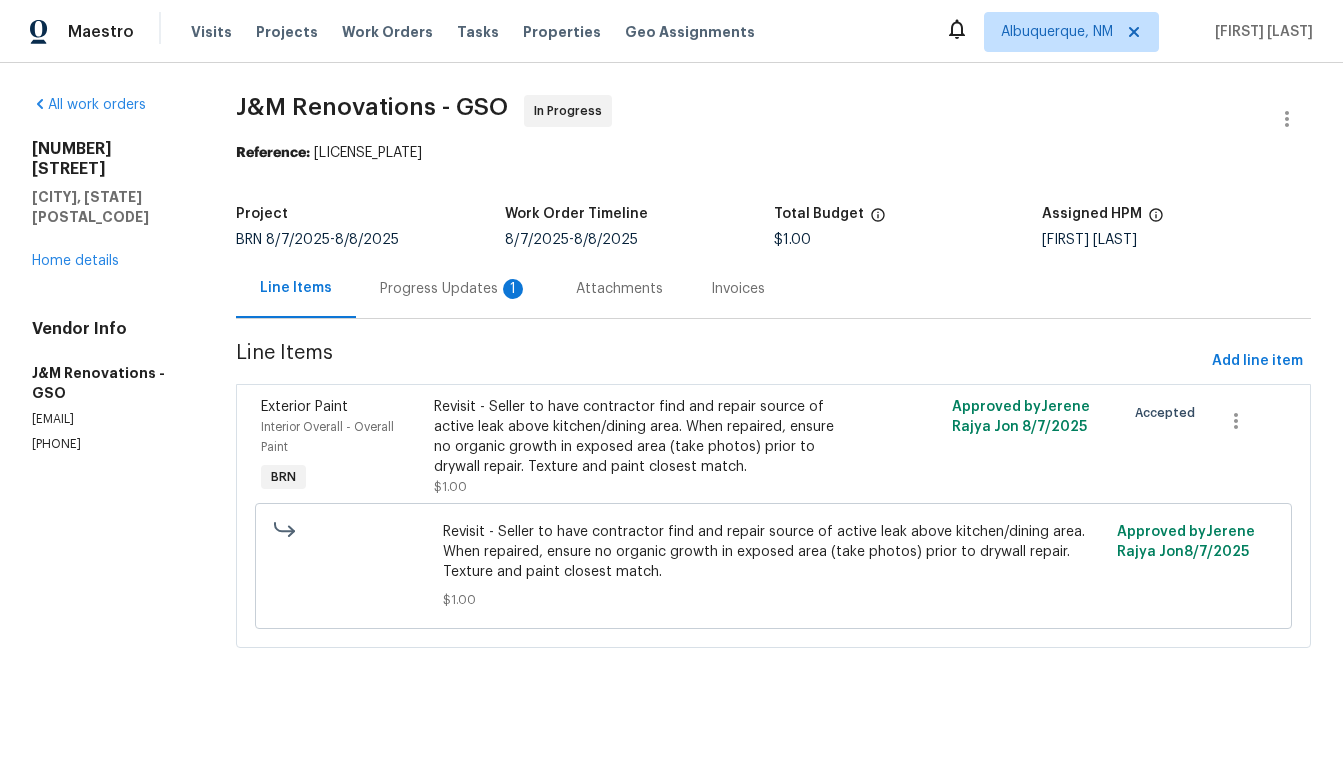 click on "Progress Updates 1" at bounding box center [454, 289] 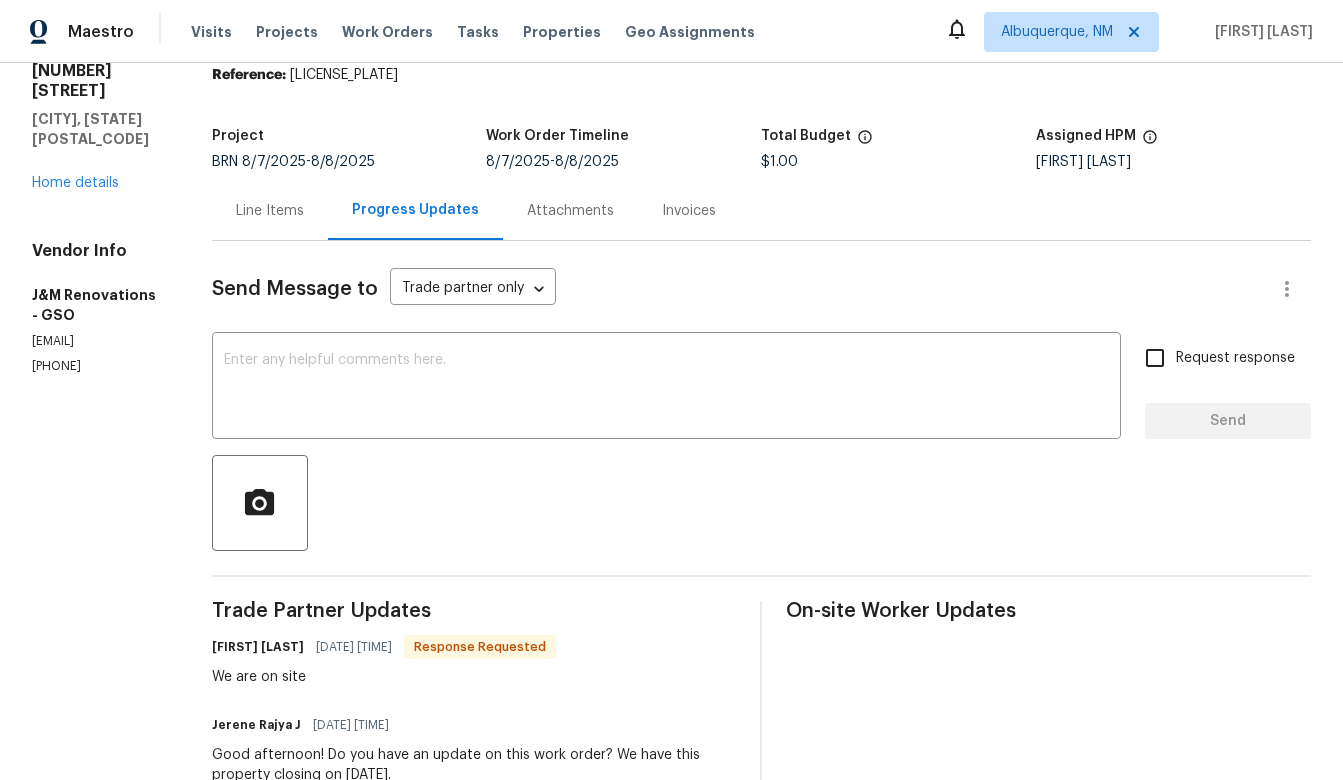 scroll, scrollTop: 0, scrollLeft: 0, axis: both 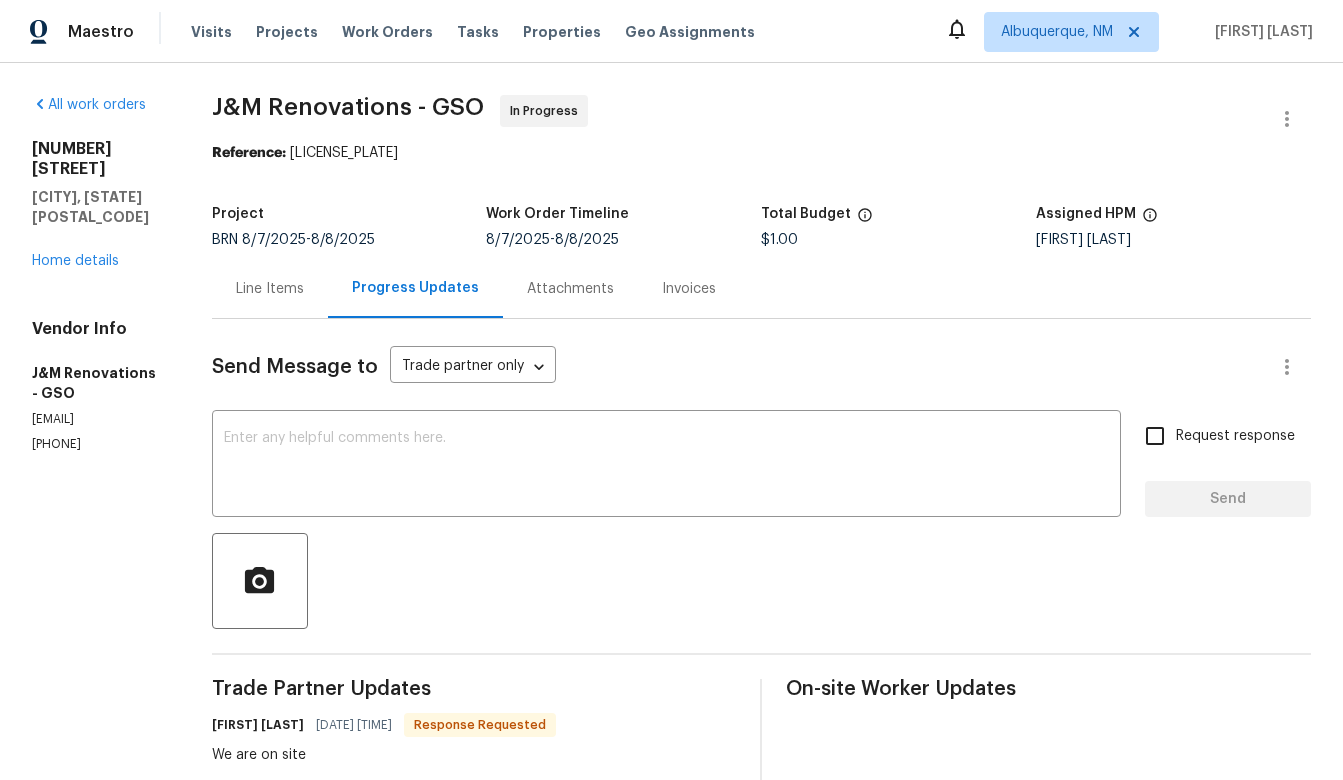 click on "3779 Wayfarer Dr Greensboro, NC 27410 Home details" at bounding box center [98, 205] 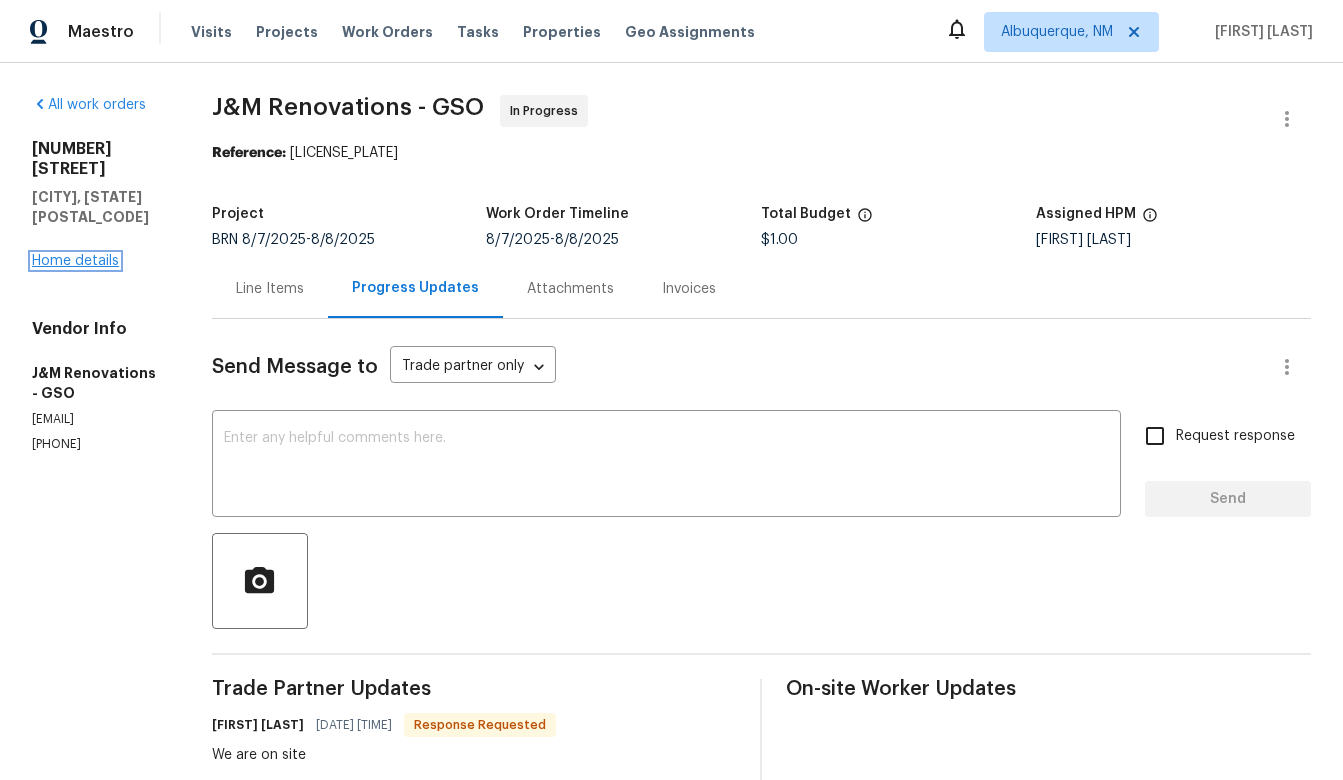 click on "Home details" at bounding box center (75, 261) 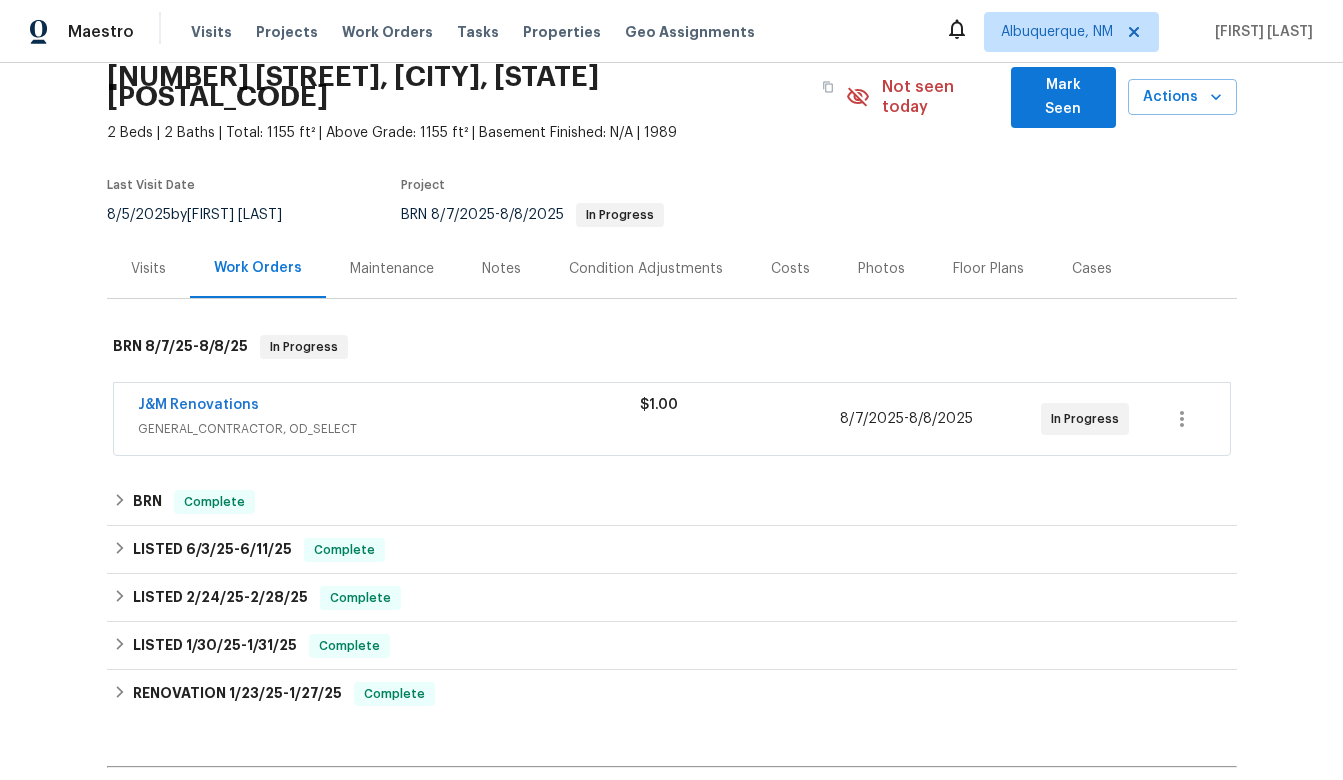 scroll, scrollTop: 88, scrollLeft: 0, axis: vertical 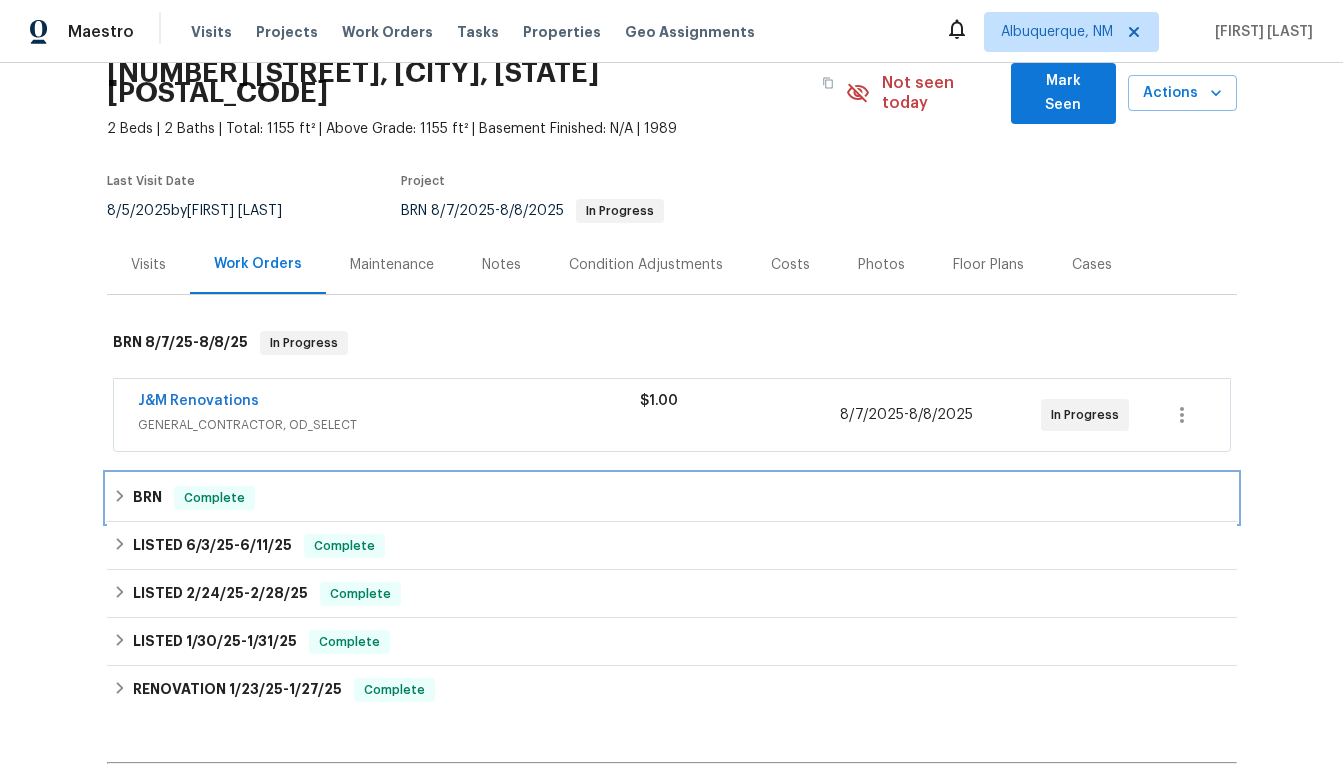 click on "BRN" at bounding box center (147, 498) 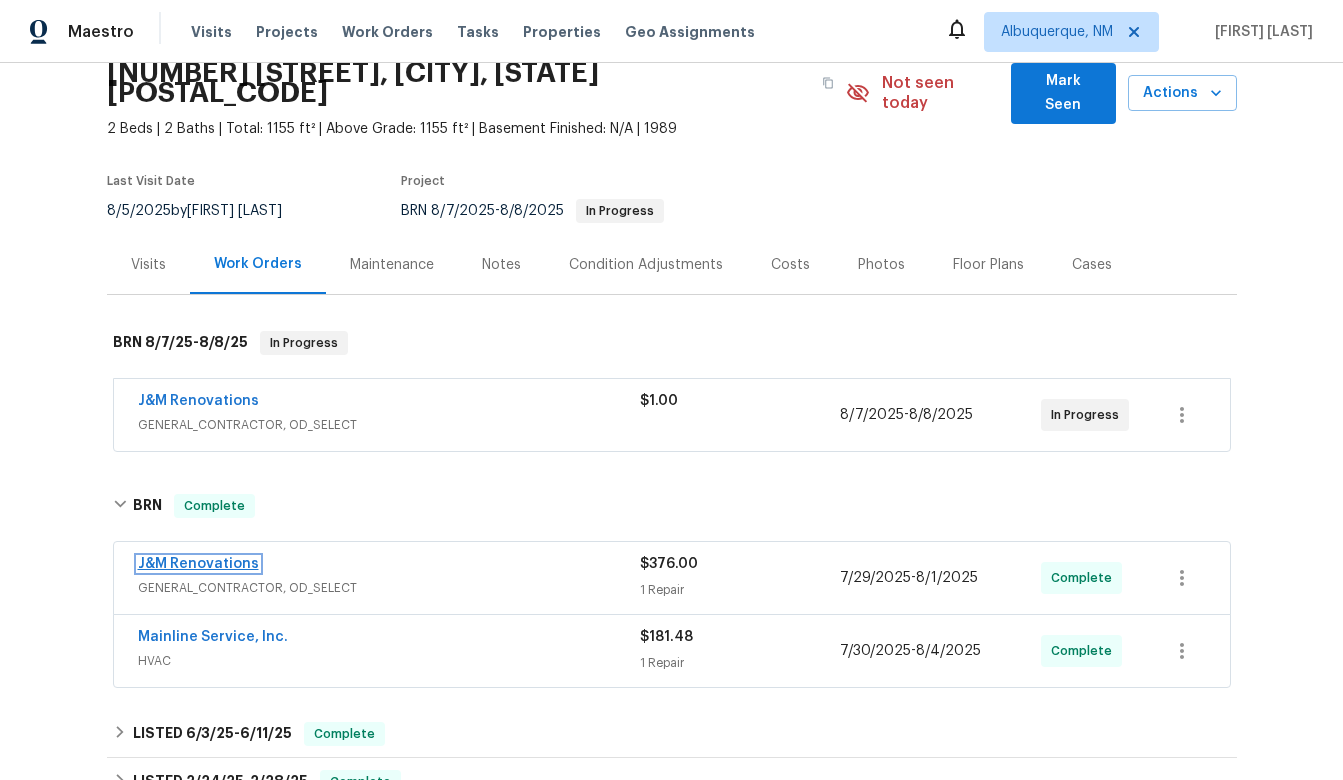 click on "J&M Renovations" at bounding box center [198, 564] 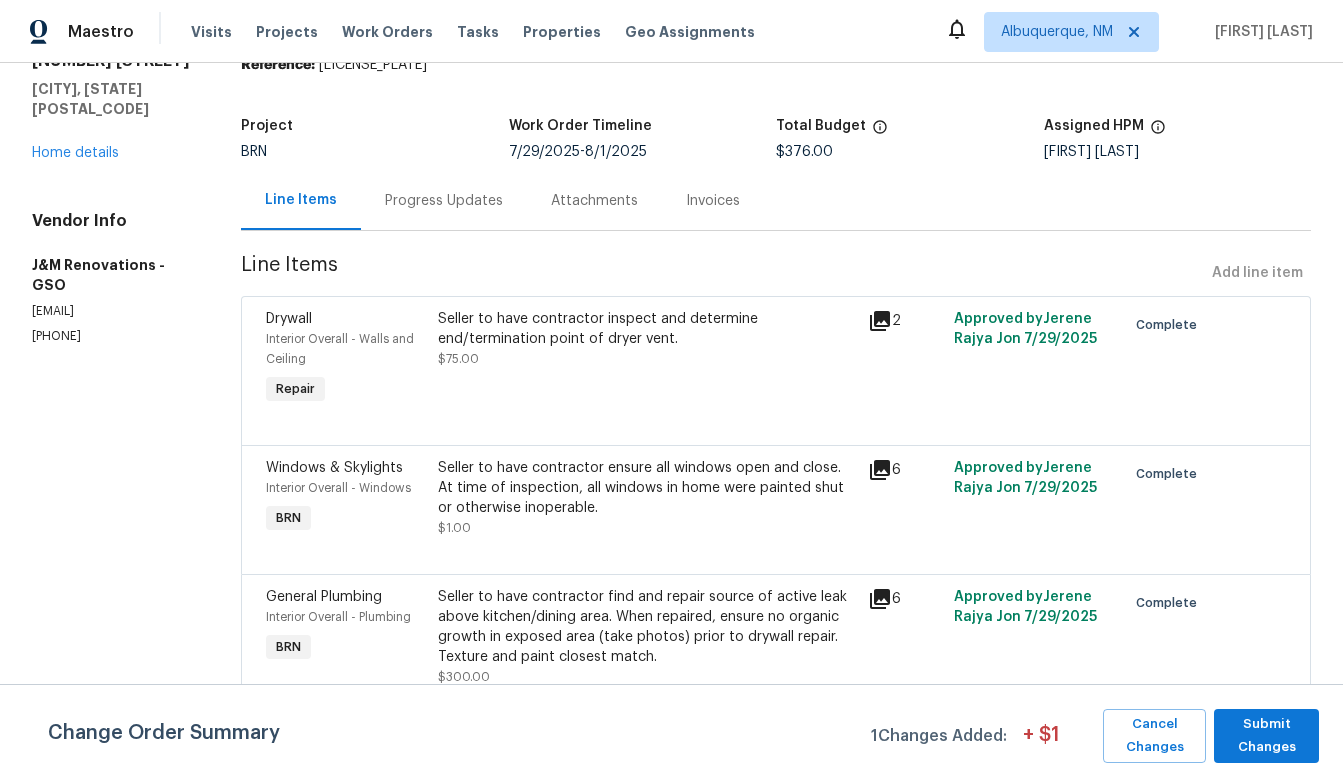 scroll, scrollTop: 0, scrollLeft: 0, axis: both 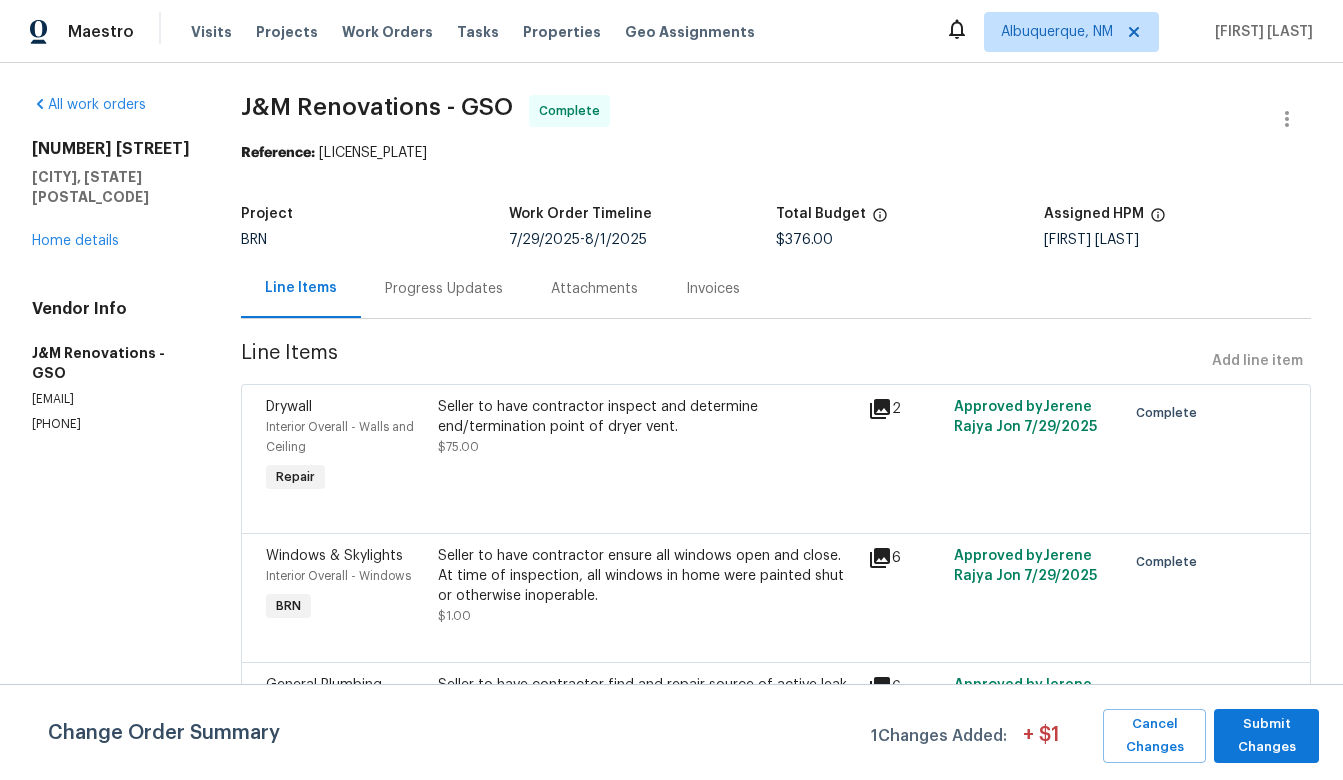 click on "Progress Updates" at bounding box center (444, 289) 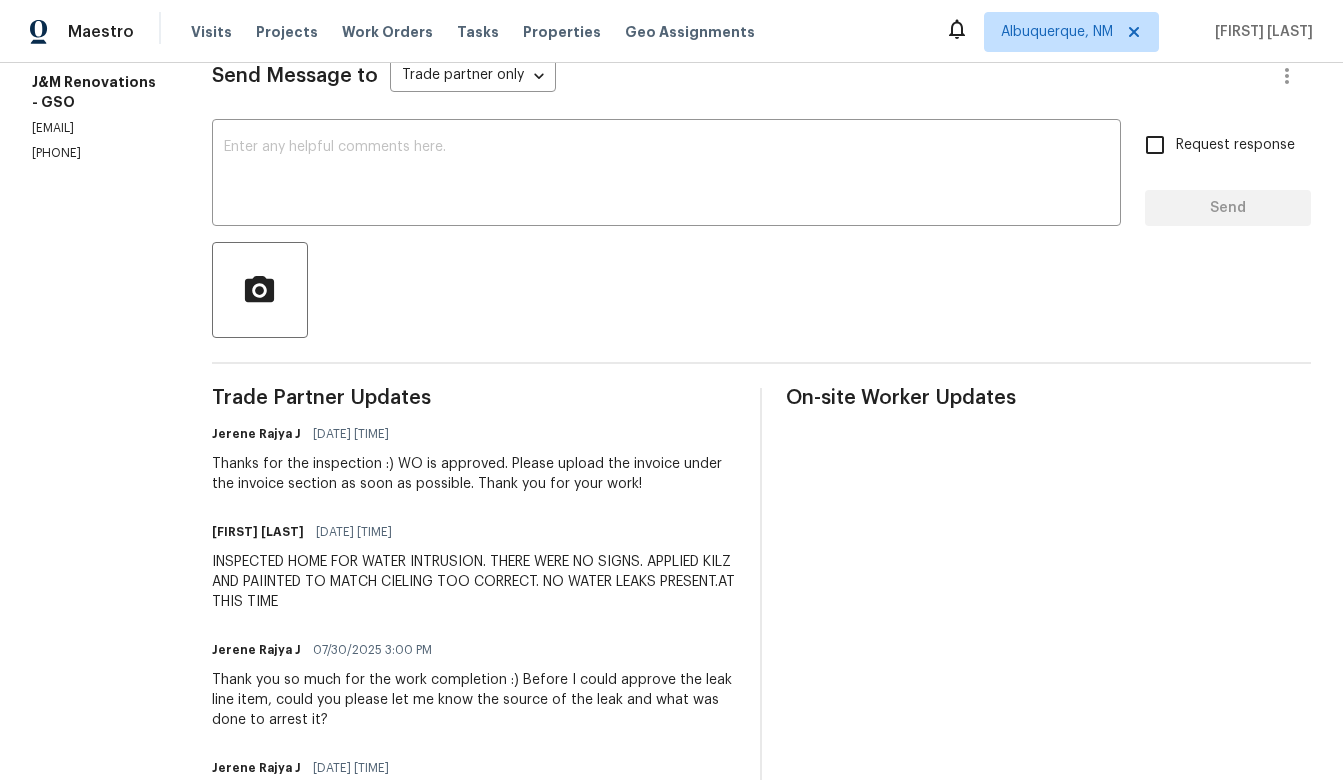 scroll, scrollTop: 0, scrollLeft: 0, axis: both 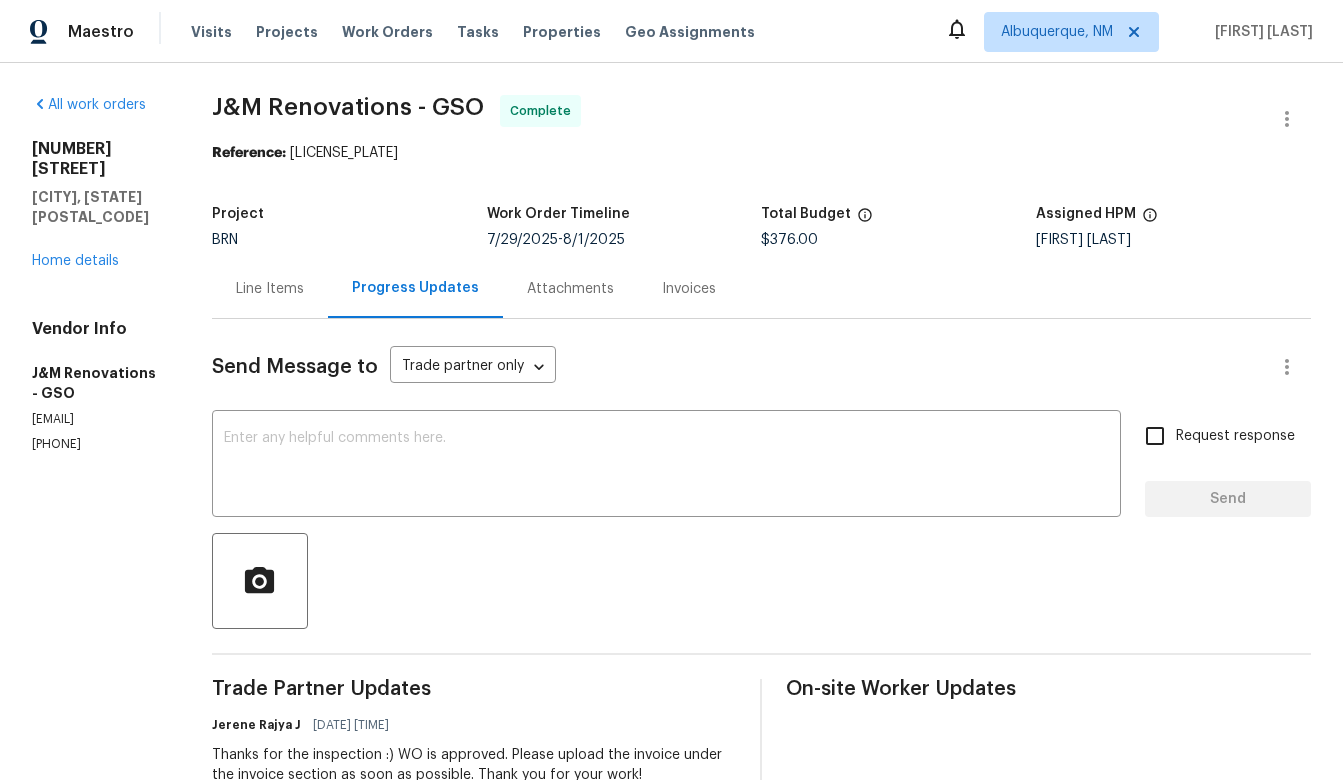 click on "Line Items" at bounding box center [270, 289] 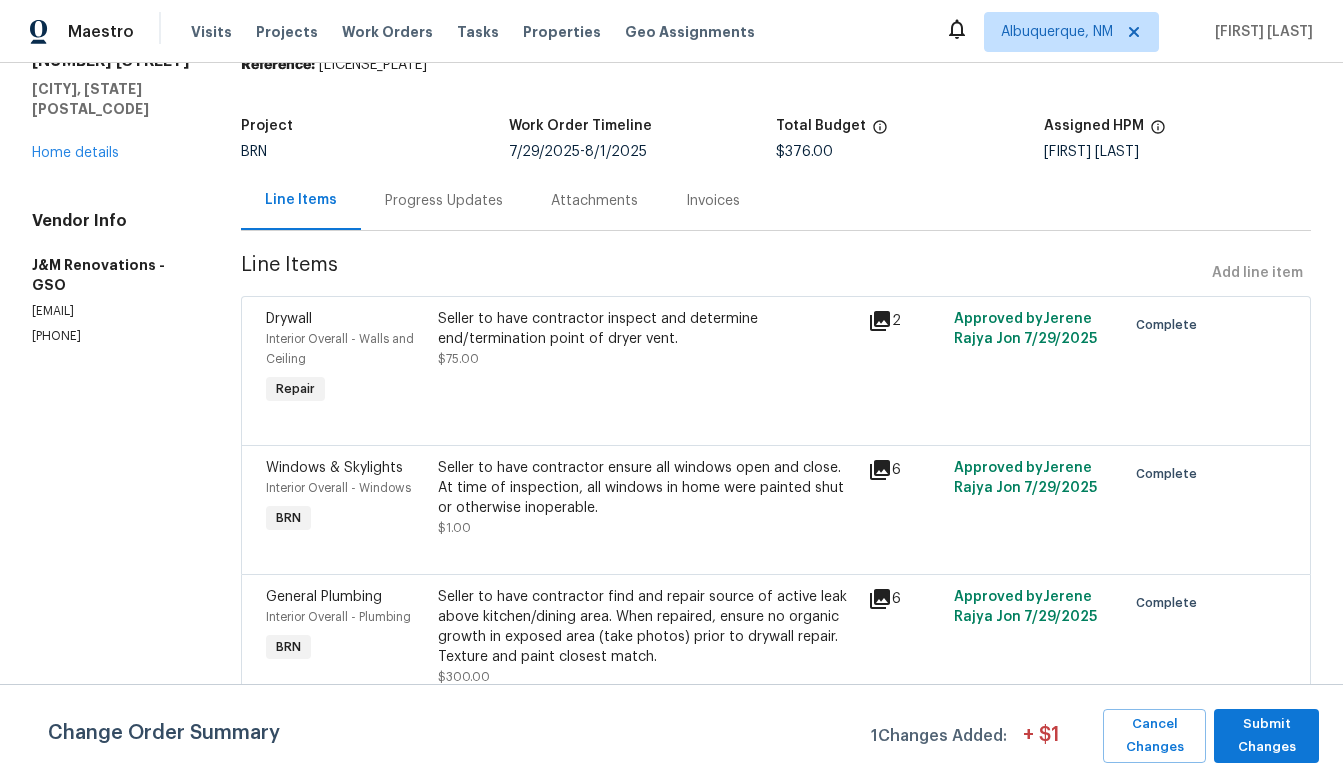 scroll, scrollTop: 0, scrollLeft: 0, axis: both 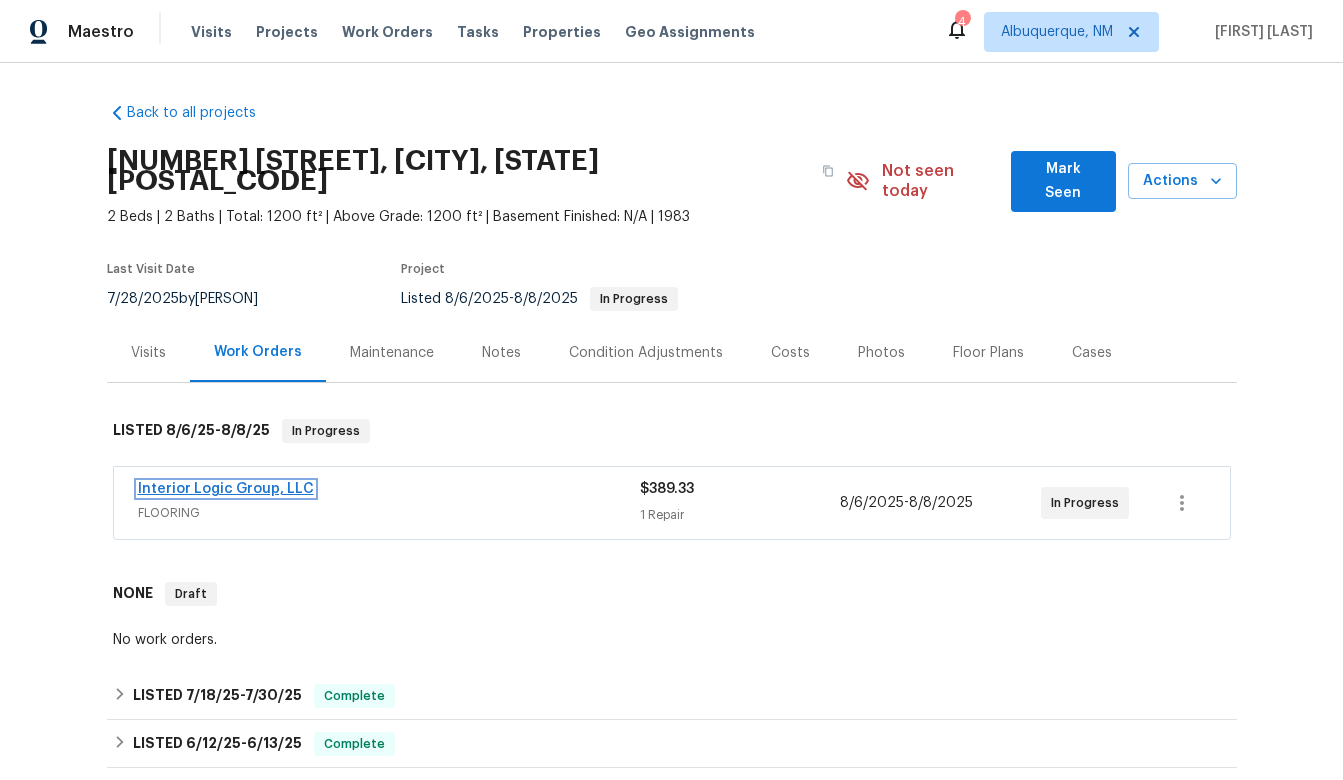 click on "Interior Logic Group, LLC" at bounding box center [226, 489] 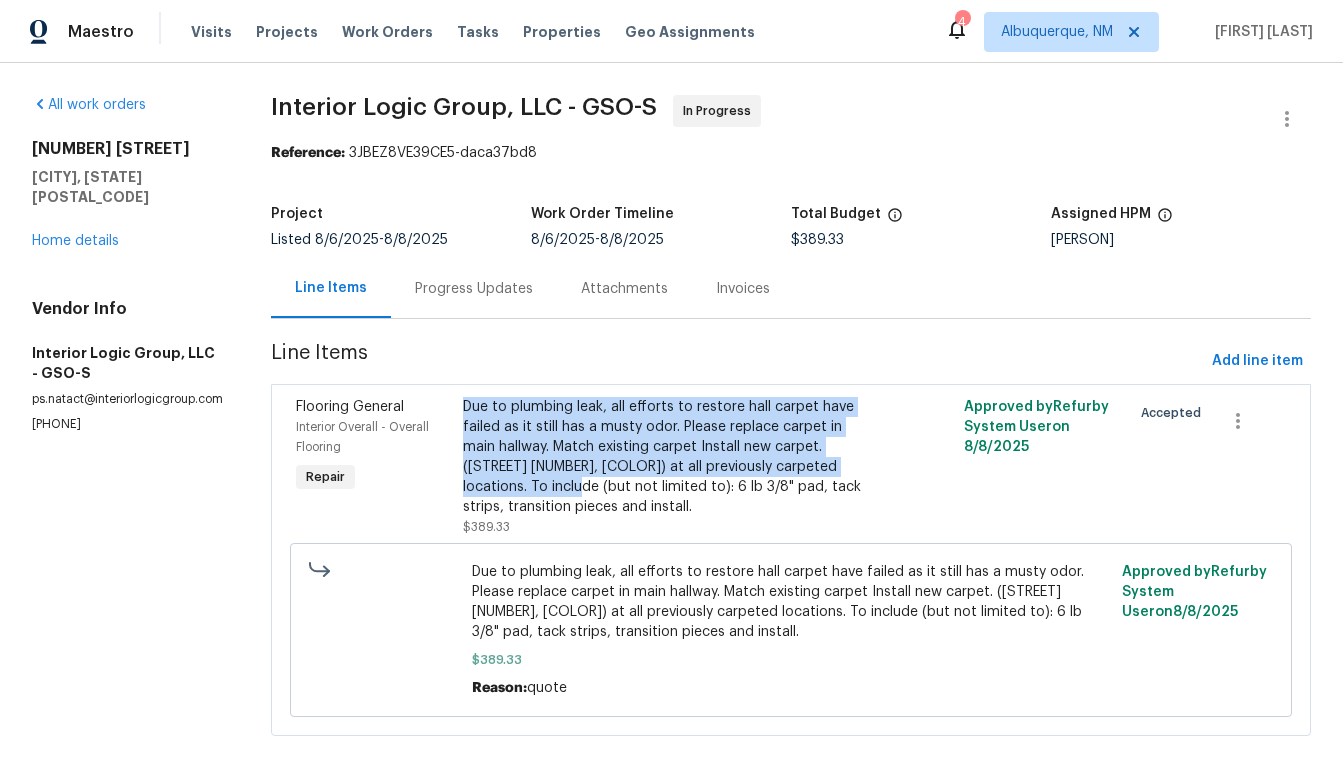 drag, startPoint x: 466, startPoint y: 407, endPoint x: 592, endPoint y: 489, distance: 150.33296 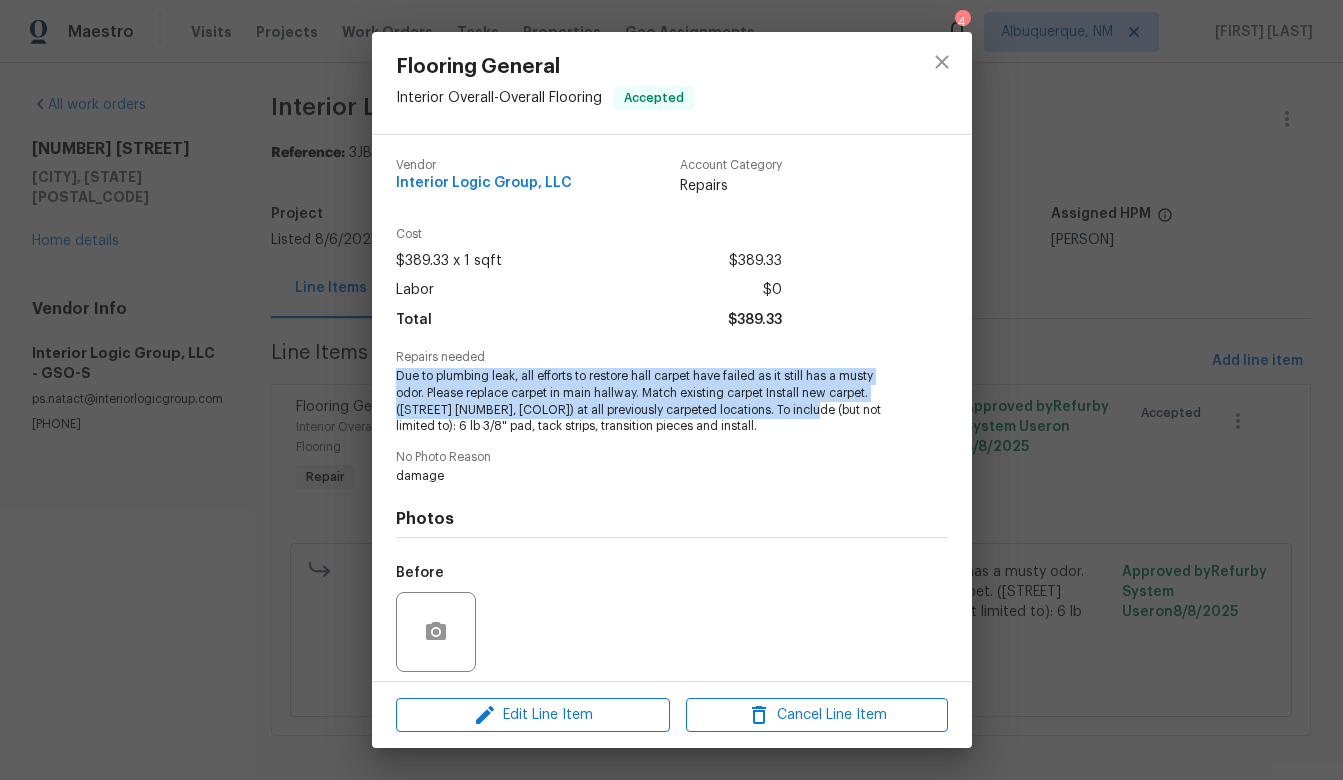 drag, startPoint x: 394, startPoint y: 376, endPoint x: 813, endPoint y: 414, distance: 420.71964 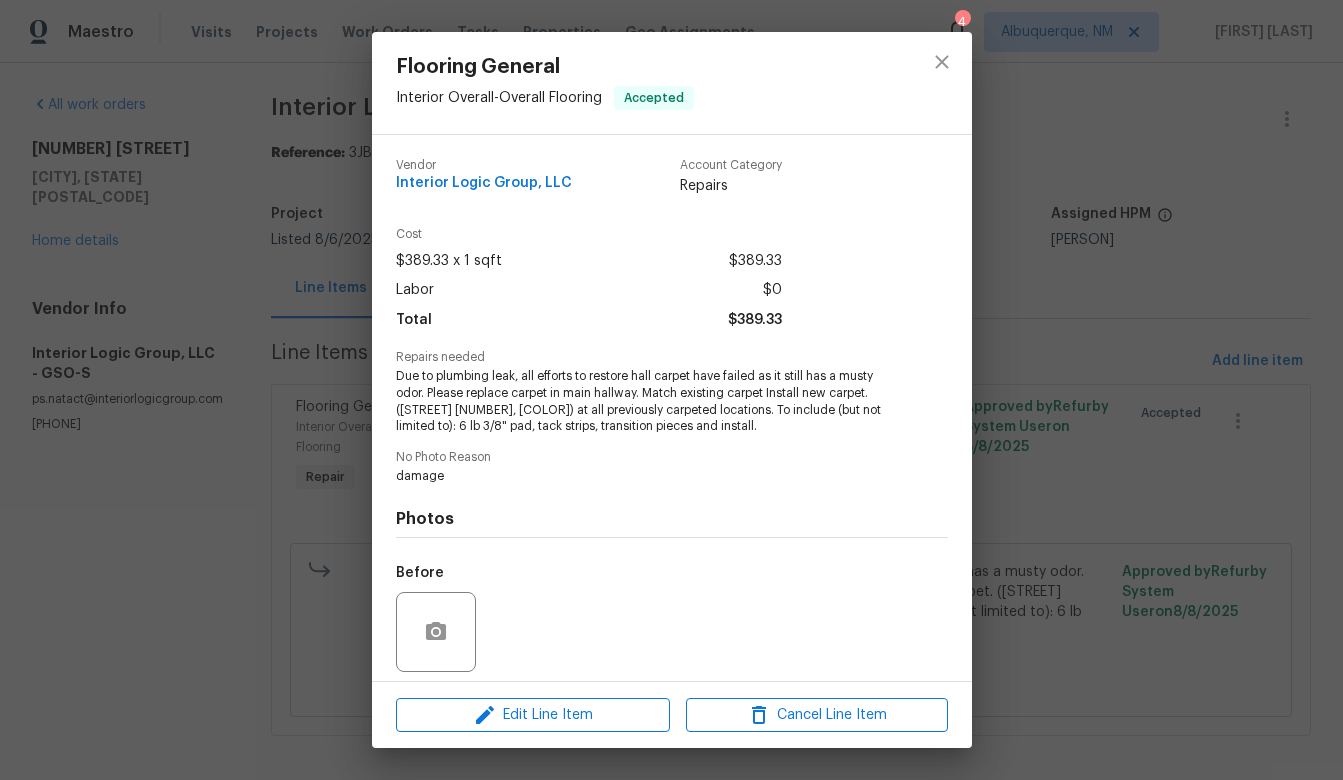 click on "Flooring General Interior Overall  -  Overall Flooring Accepted Vendor Interior Logic Group, LLC Account Category Repairs Cost $389.33 x 1 sqft $389.33 Labor $0 Total $389.33 Repairs needed Due to plumbing leak, all efforts to restore hall carpet have failed as it still has a musty odor.  Please replace carpet in main hallway. Match existing carpet
Install new carpet. ([STREET] [NUMBER], [COLOR]) at all previously carpeted locations. To include (but not limited to): 6 lb 3/8" pad, tack strips, transition pieces and install. No Photo Reason damage Photos Before After  Edit Line Item  Cancel Line Item" at bounding box center [671, 390] 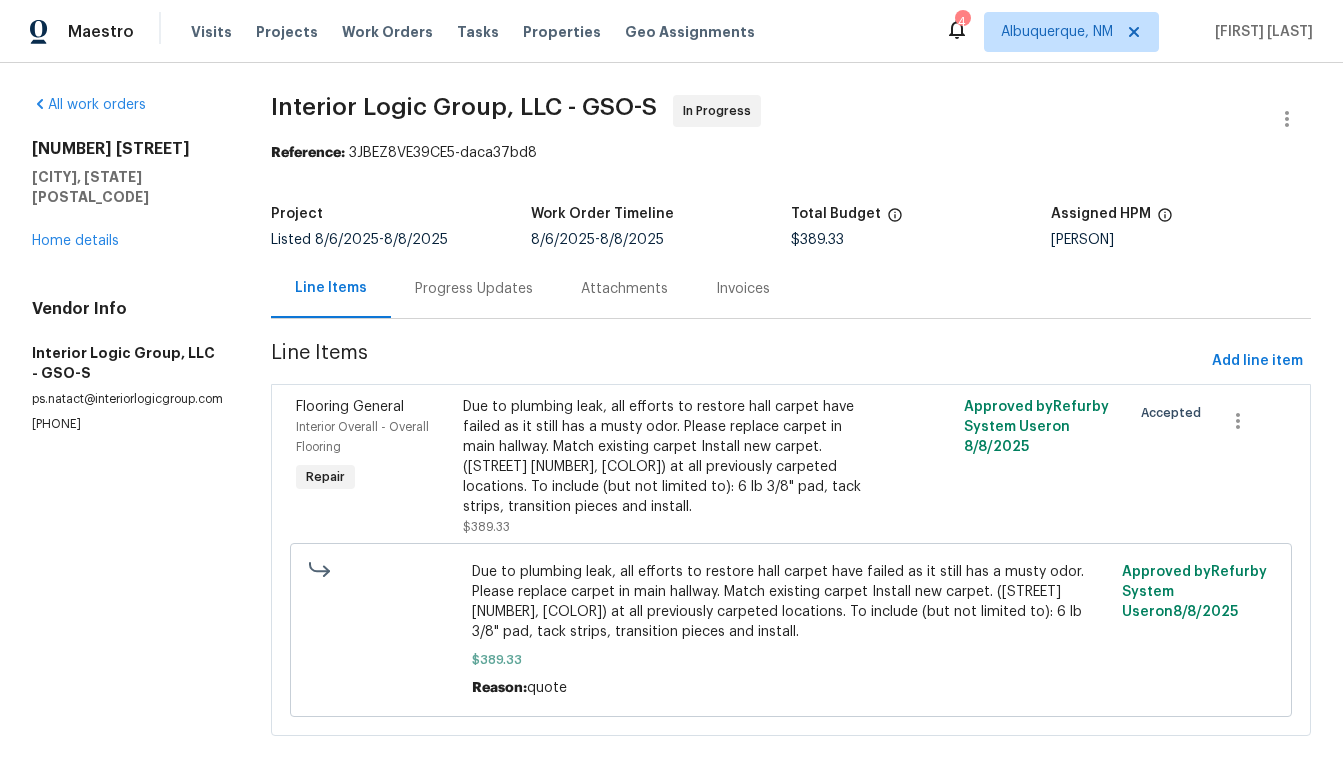 scroll, scrollTop: 15, scrollLeft: 0, axis: vertical 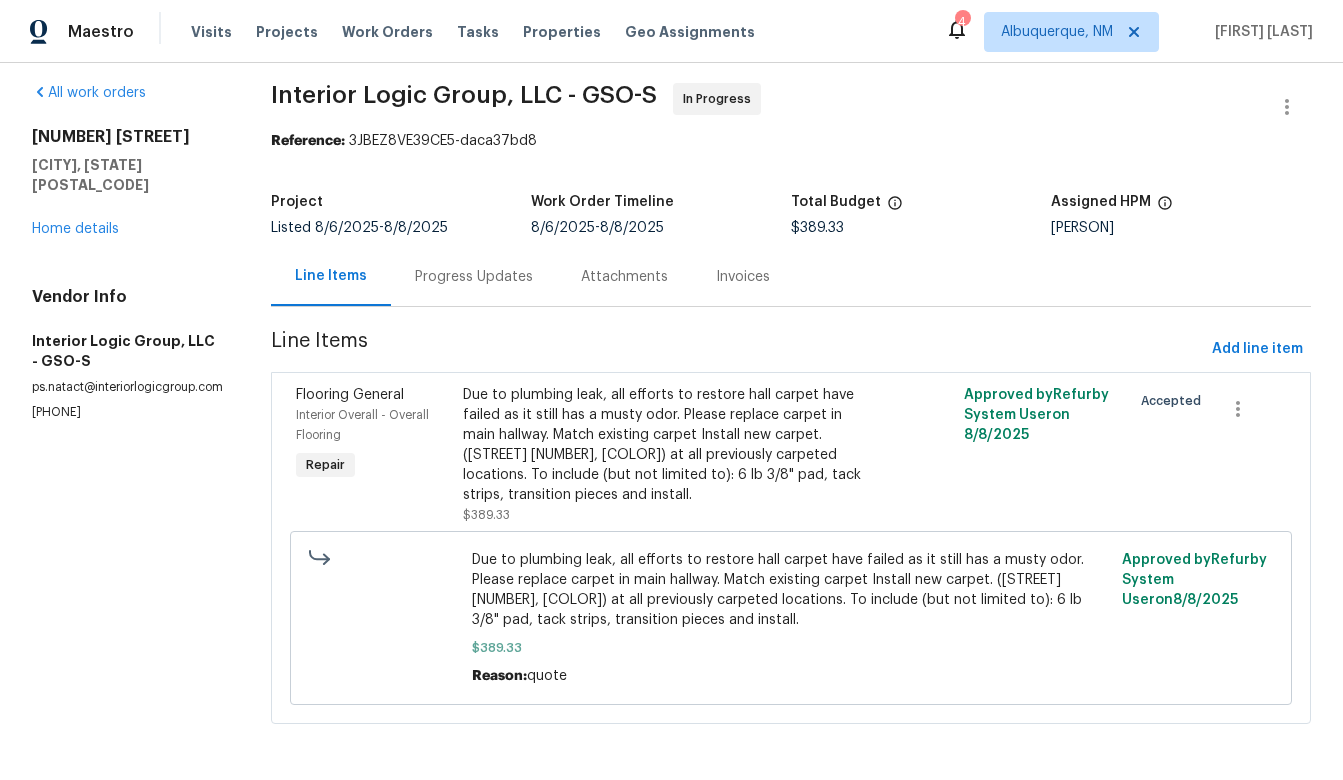 click on "Progress Updates" at bounding box center [474, 277] 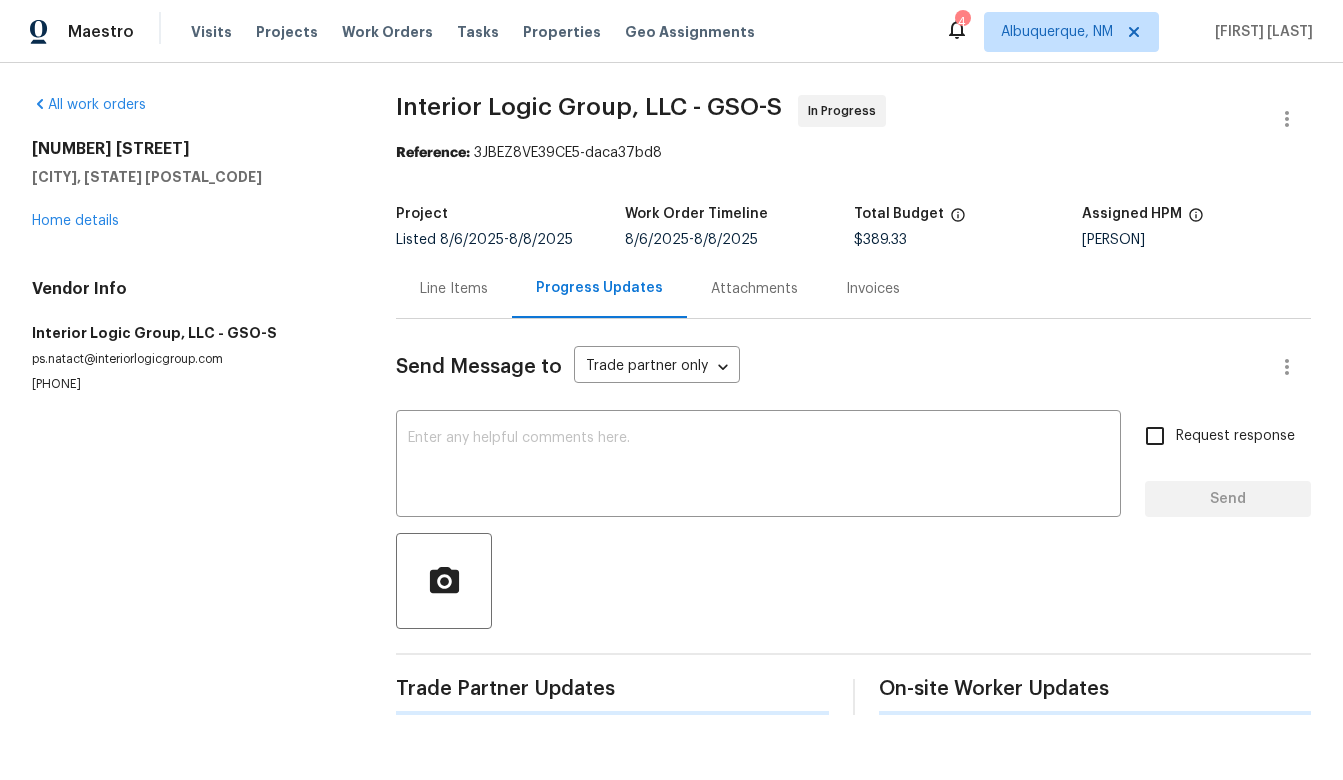 scroll, scrollTop: 0, scrollLeft: 0, axis: both 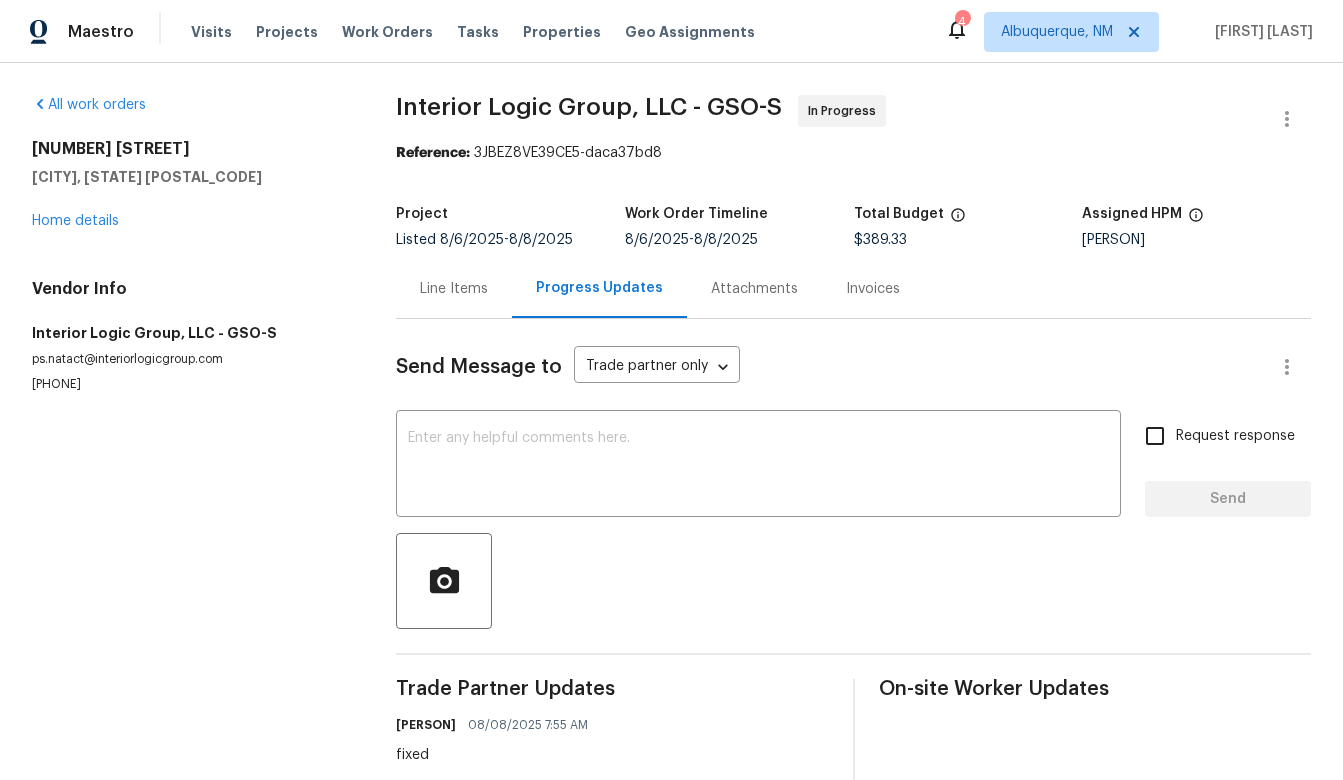 click on "Line Items" at bounding box center (454, 289) 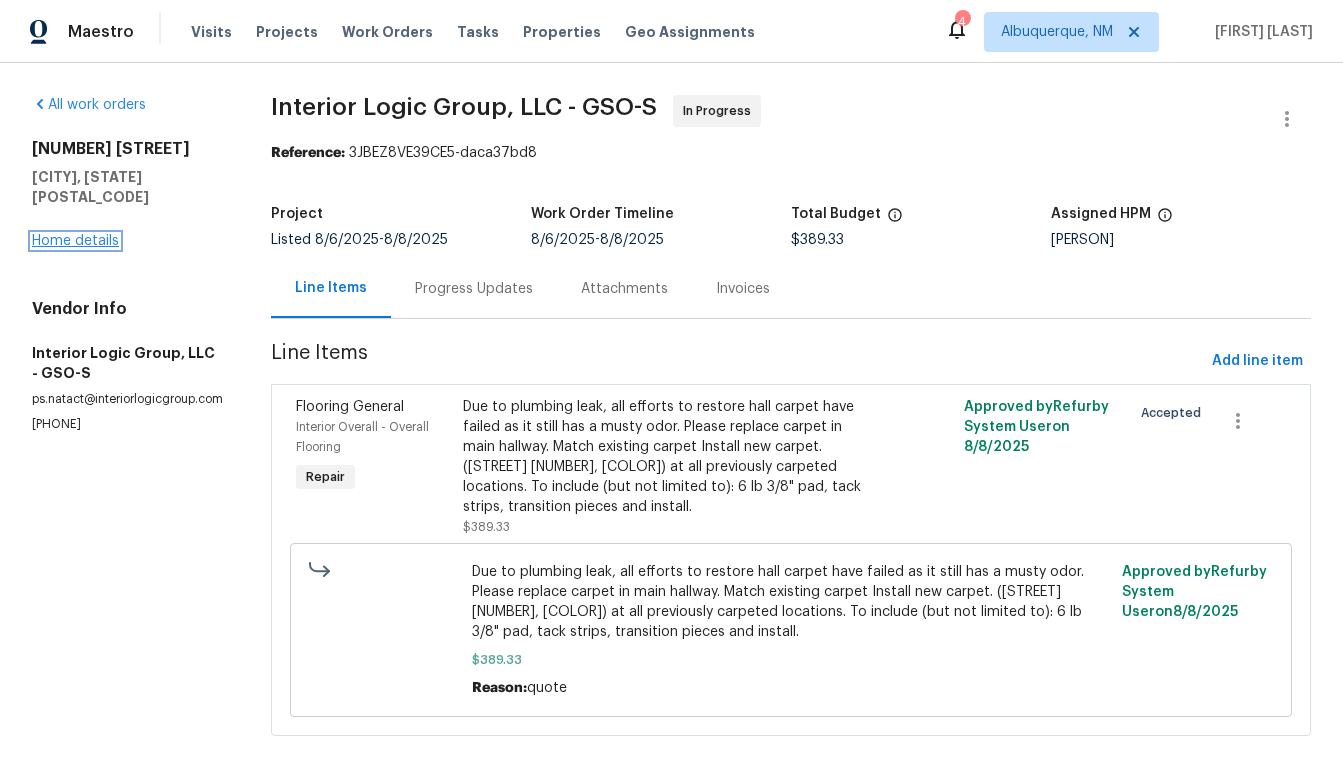 click on "Home details" at bounding box center [75, 241] 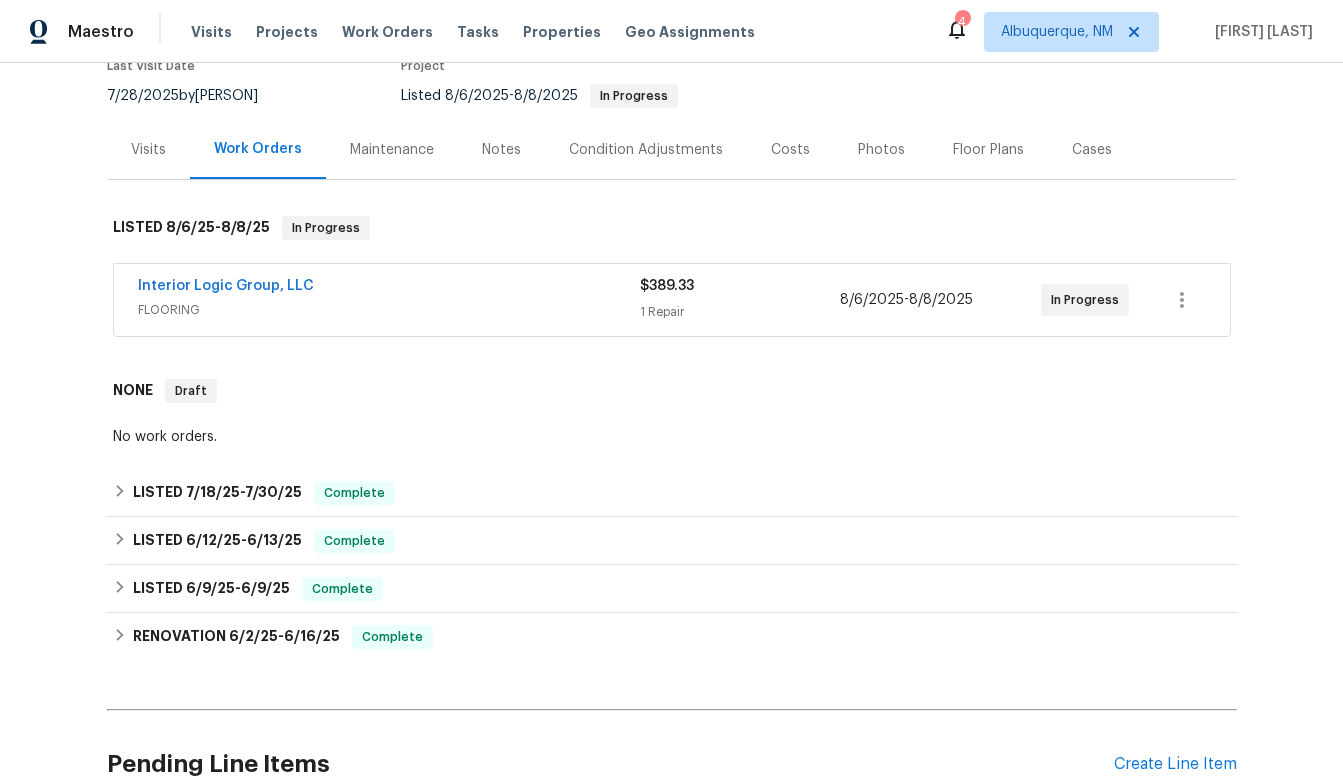 scroll, scrollTop: 230, scrollLeft: 0, axis: vertical 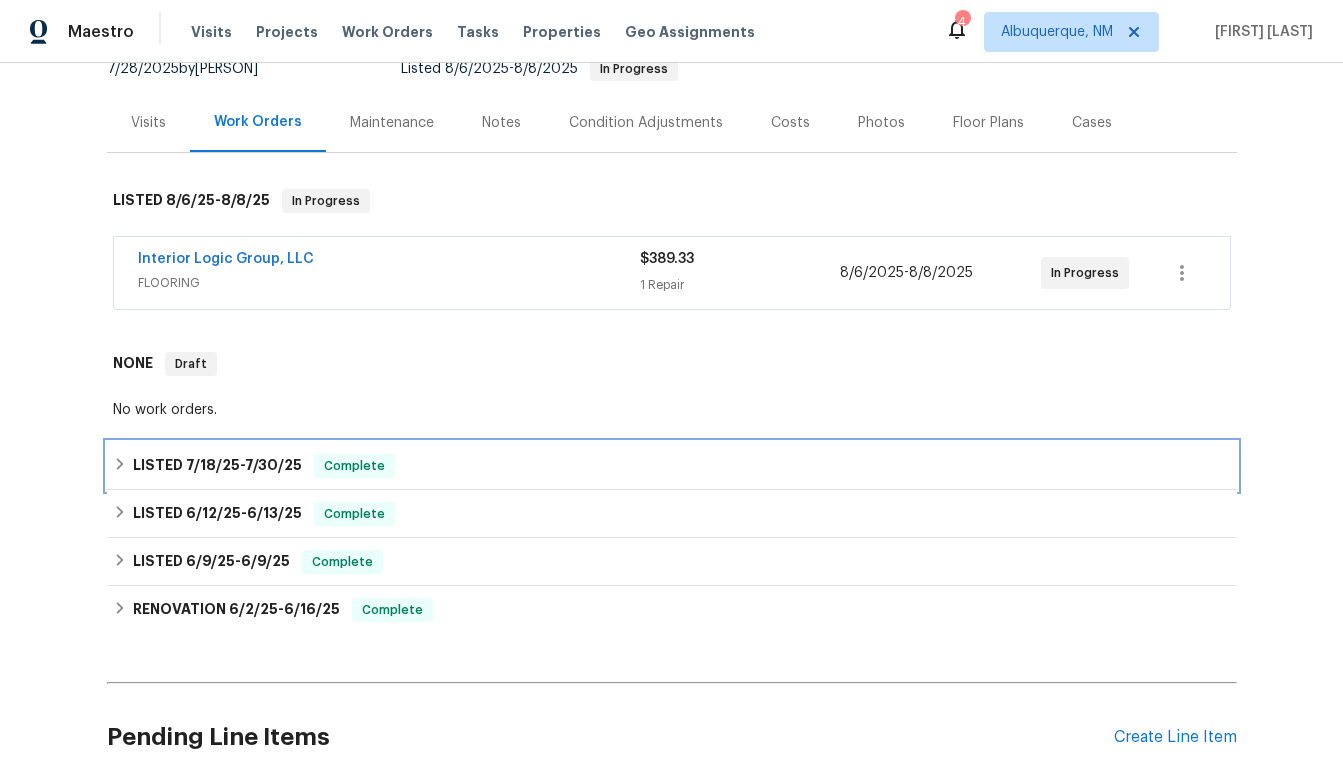 click on "7/18/25" at bounding box center [213, 465] 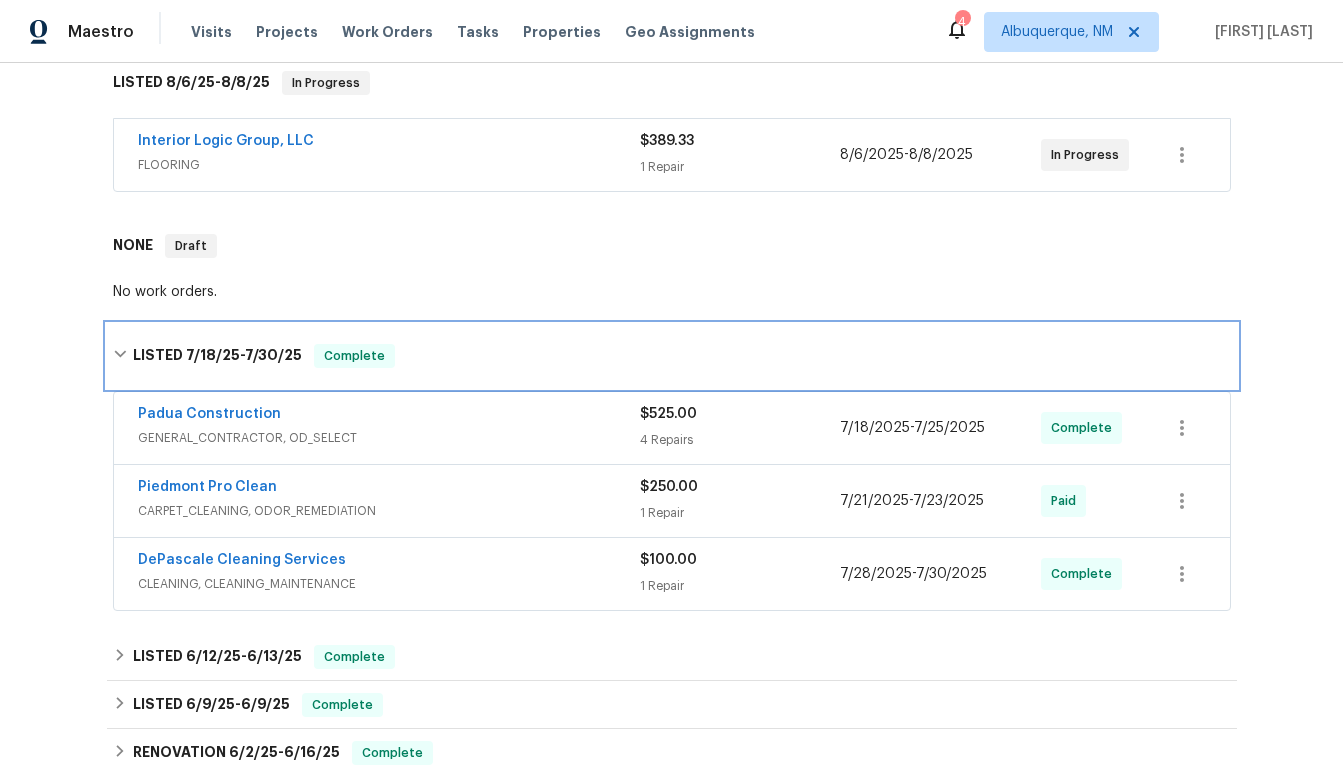 scroll, scrollTop: 358, scrollLeft: 0, axis: vertical 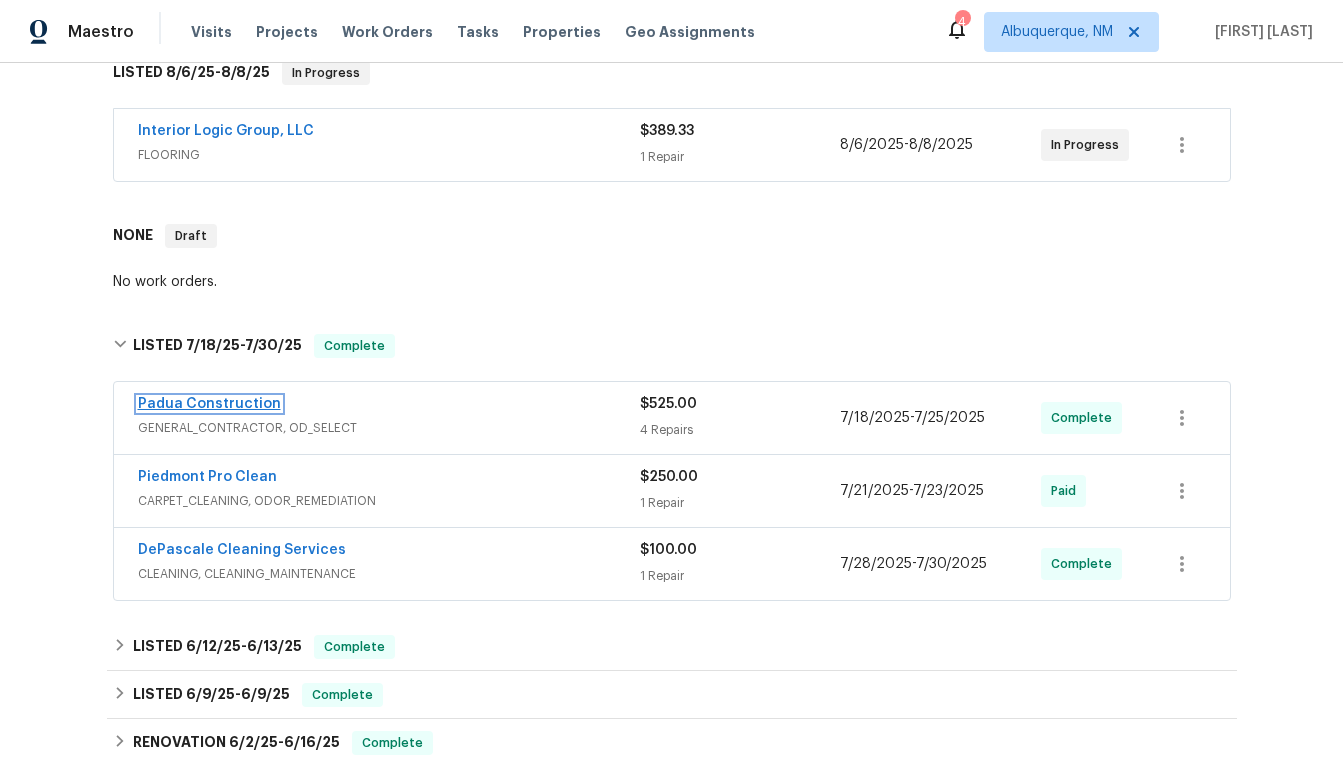click on "Padua Construction" at bounding box center [209, 404] 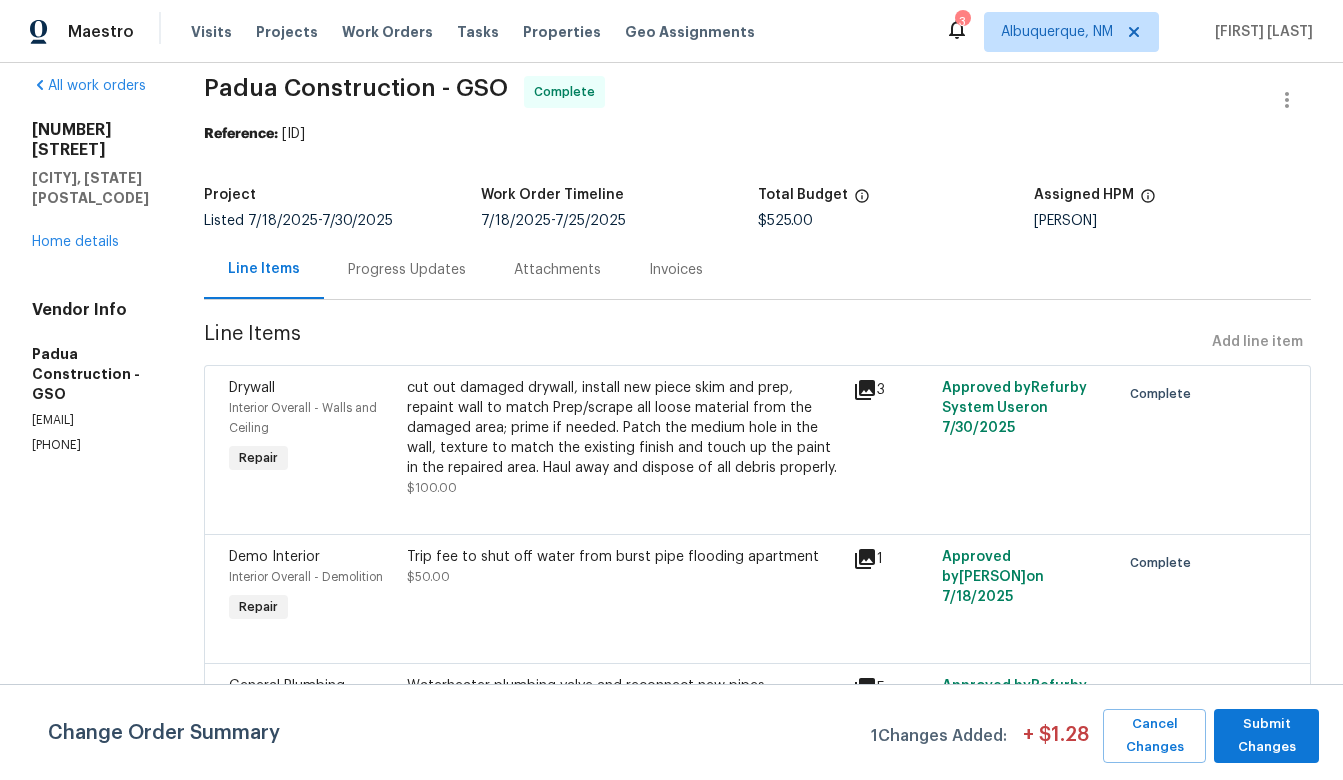 scroll, scrollTop: 0, scrollLeft: 0, axis: both 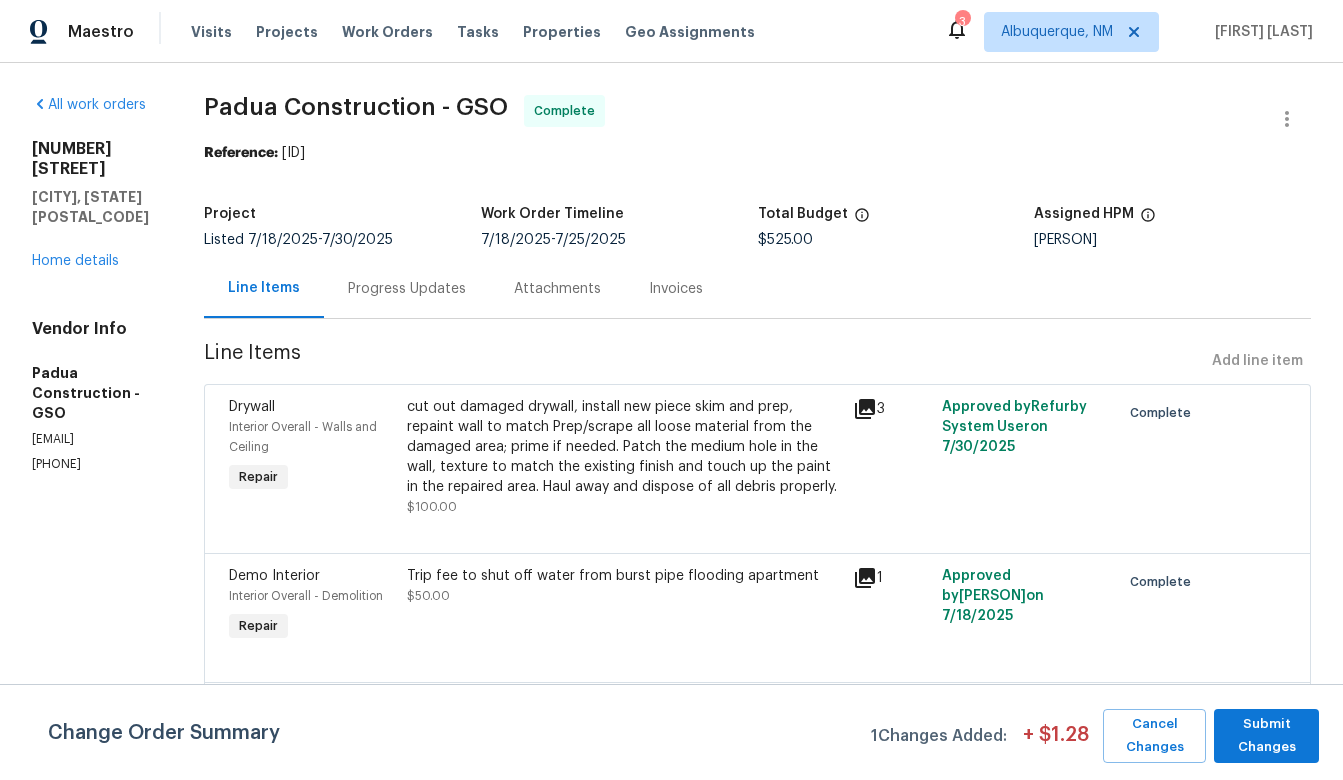 click on "Progress Updates" at bounding box center [407, 289] 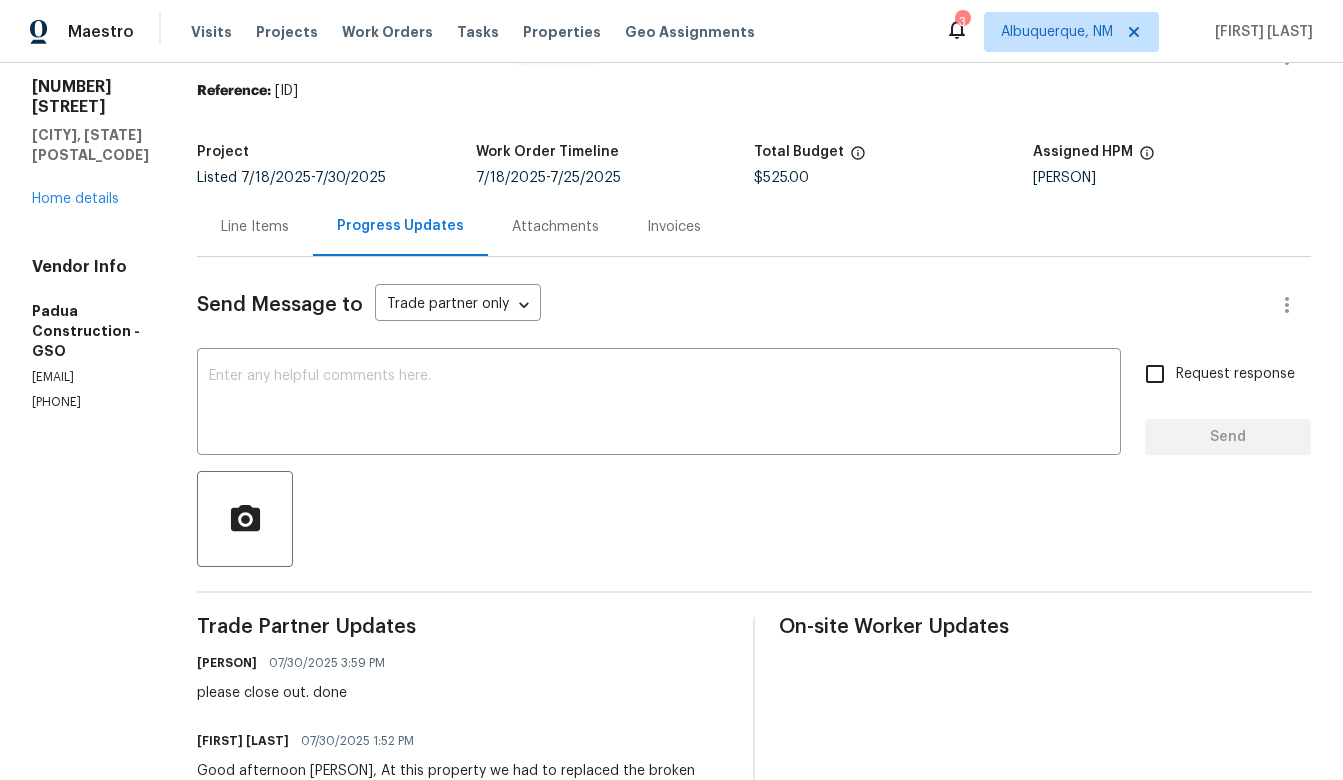 scroll, scrollTop: 0, scrollLeft: 0, axis: both 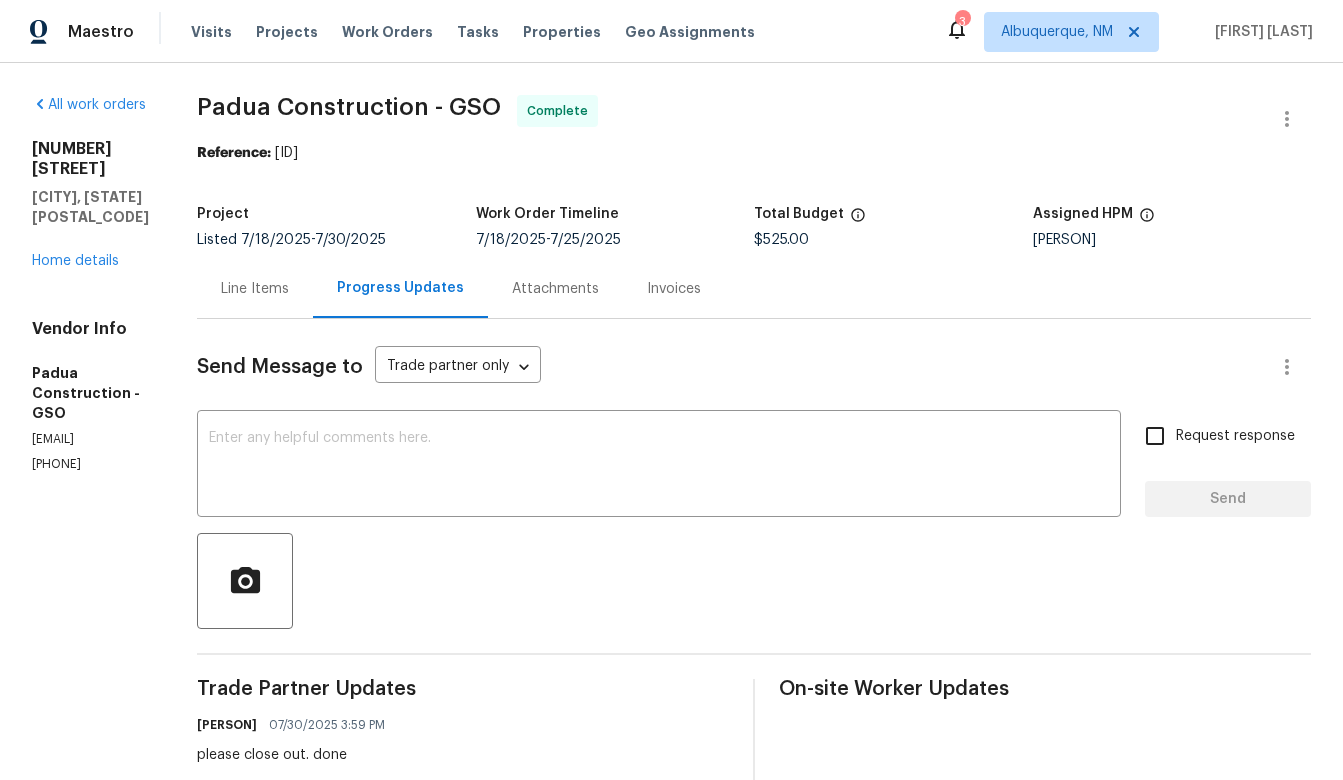 click on "Line Items" at bounding box center (255, 289) 